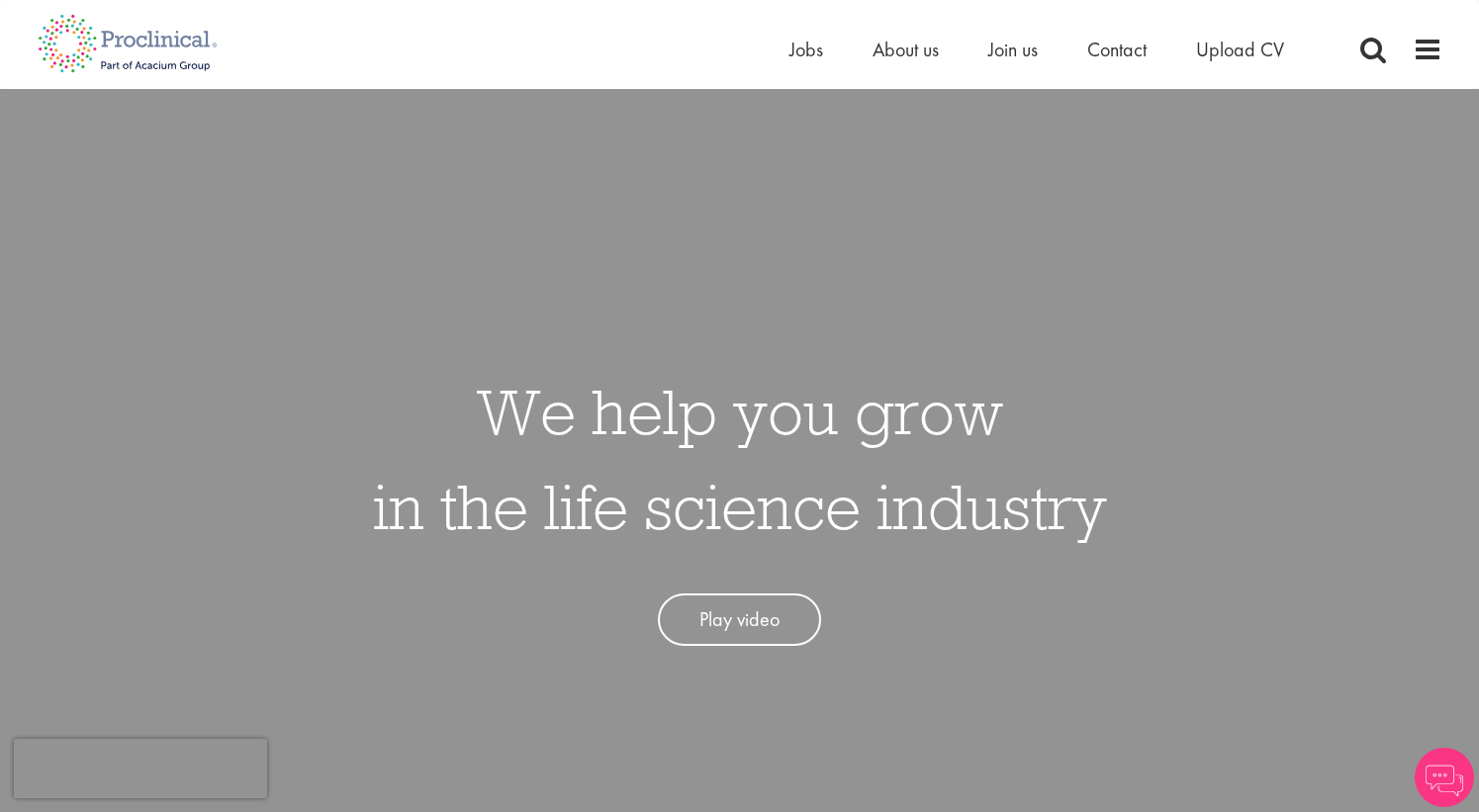 scroll, scrollTop: 0, scrollLeft: 0, axis: both 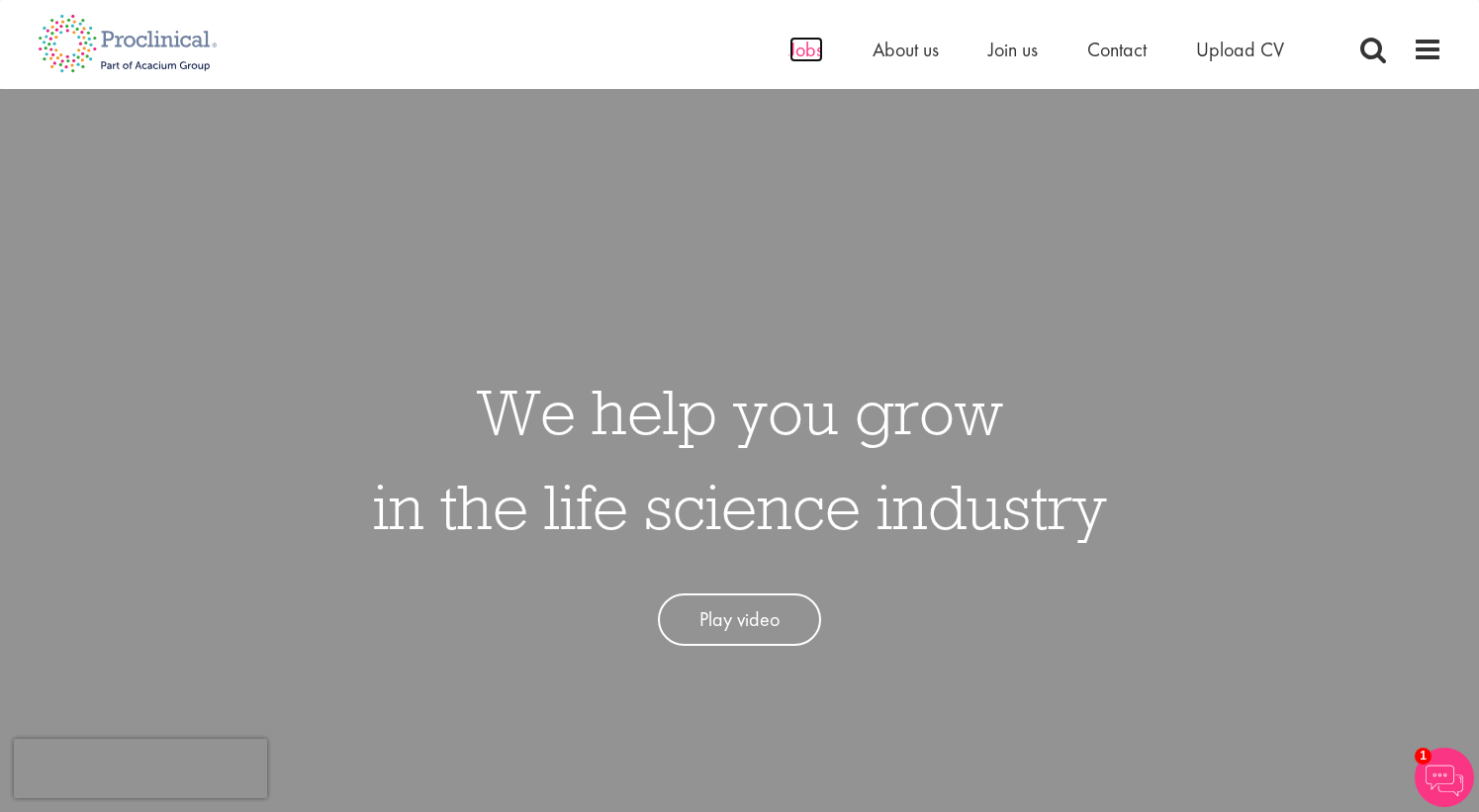 click on "Jobs" at bounding box center (806, 49) 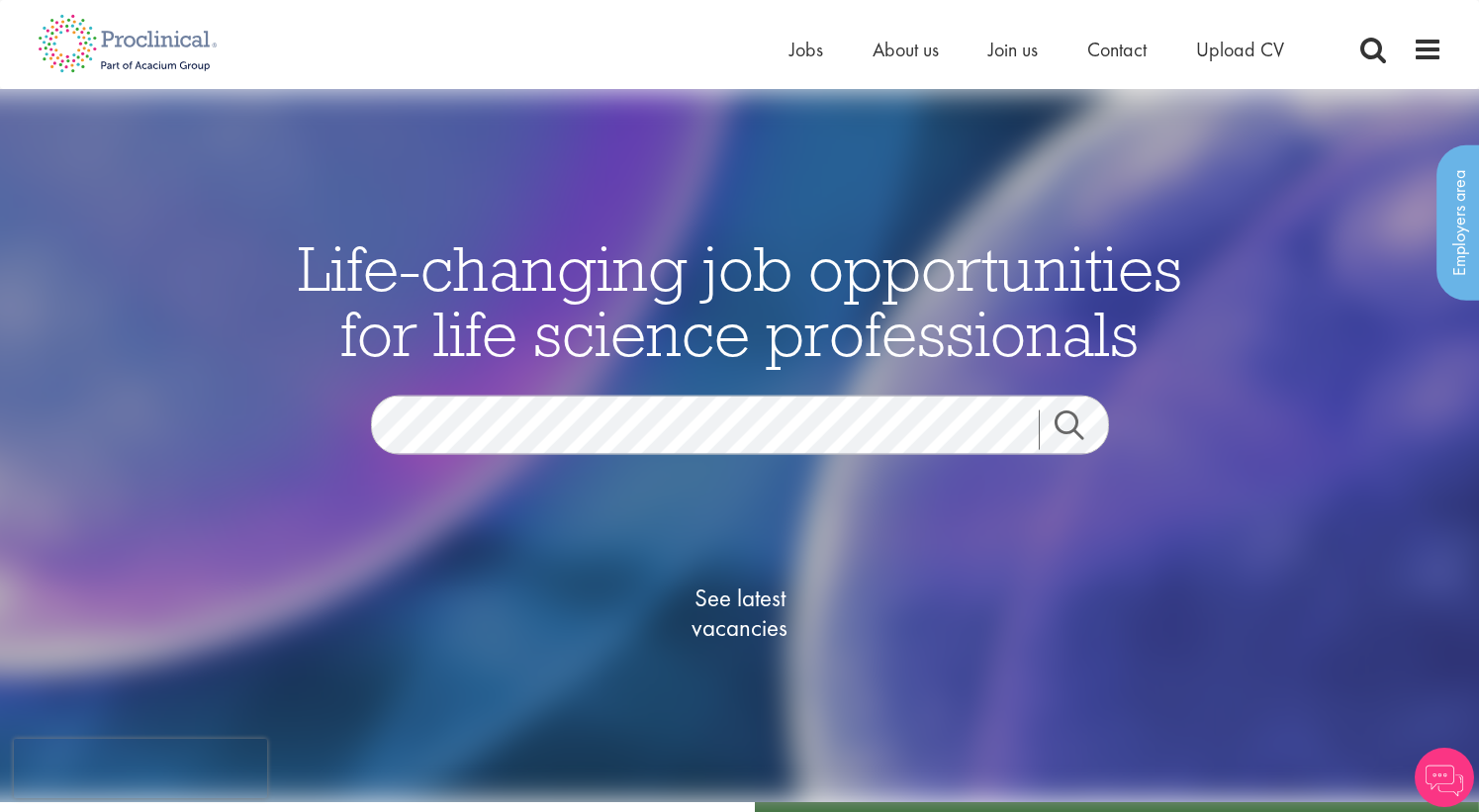 scroll, scrollTop: 0, scrollLeft: 0, axis: both 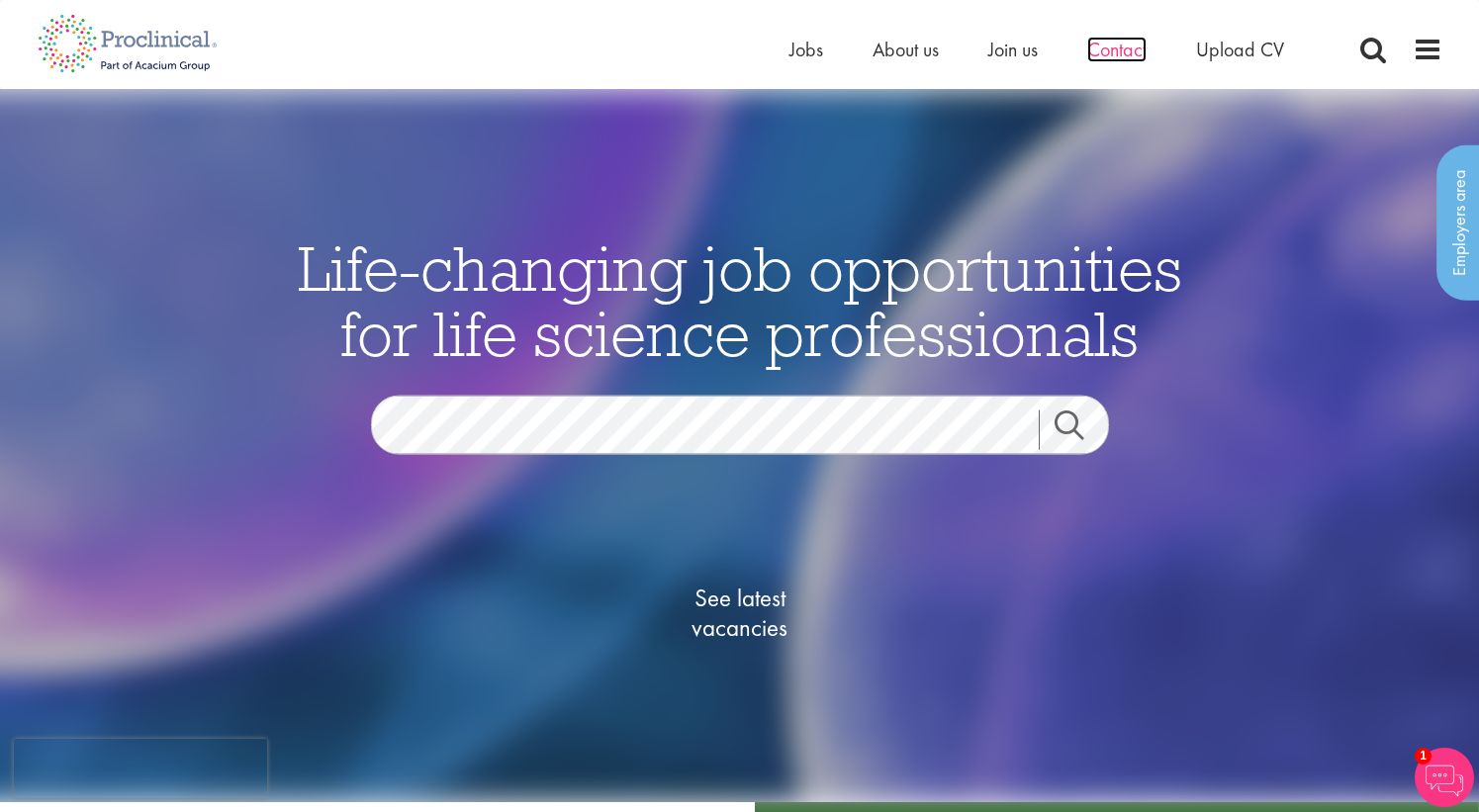 click on "Contact" at bounding box center (1117, 49) 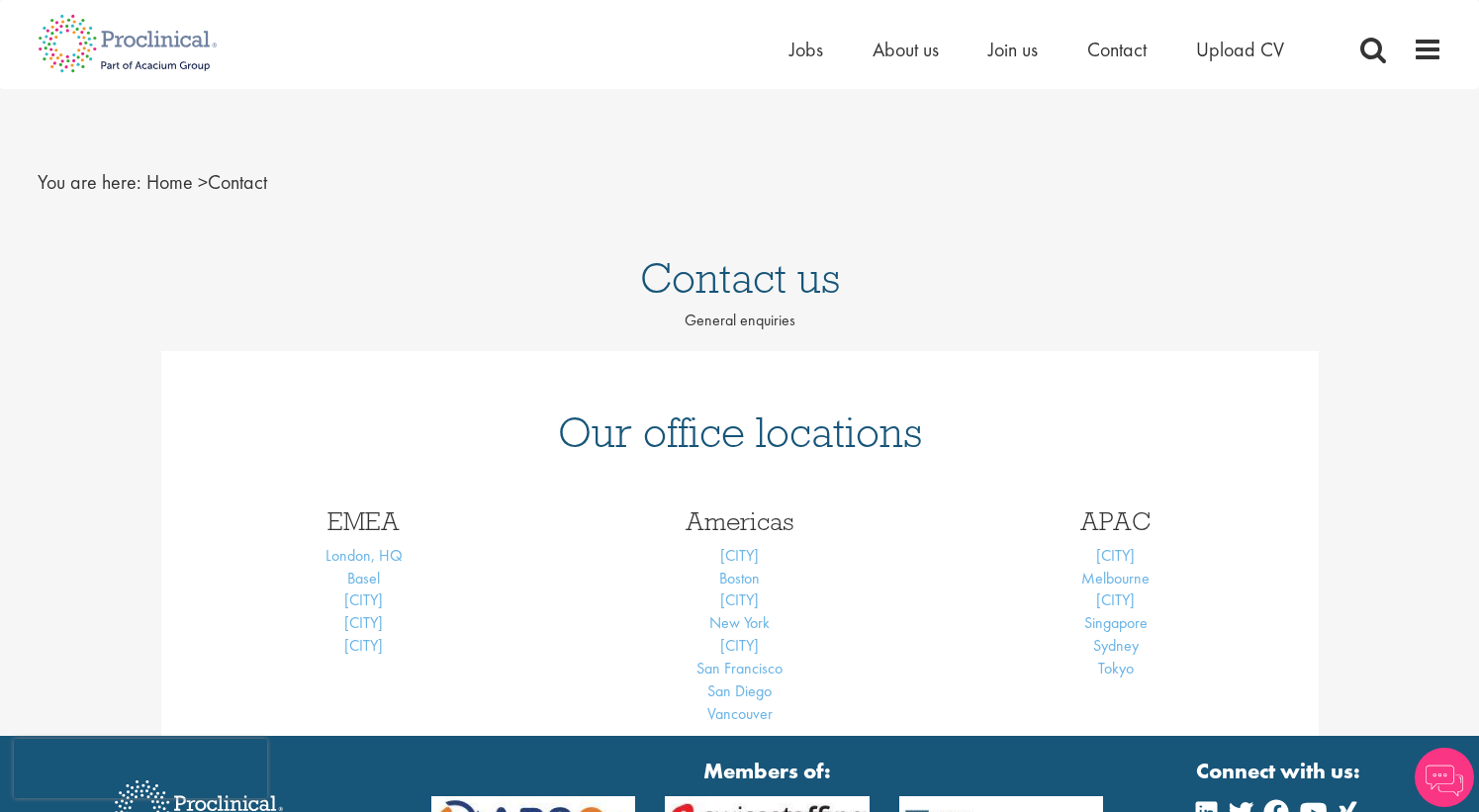 scroll, scrollTop: 0, scrollLeft: 0, axis: both 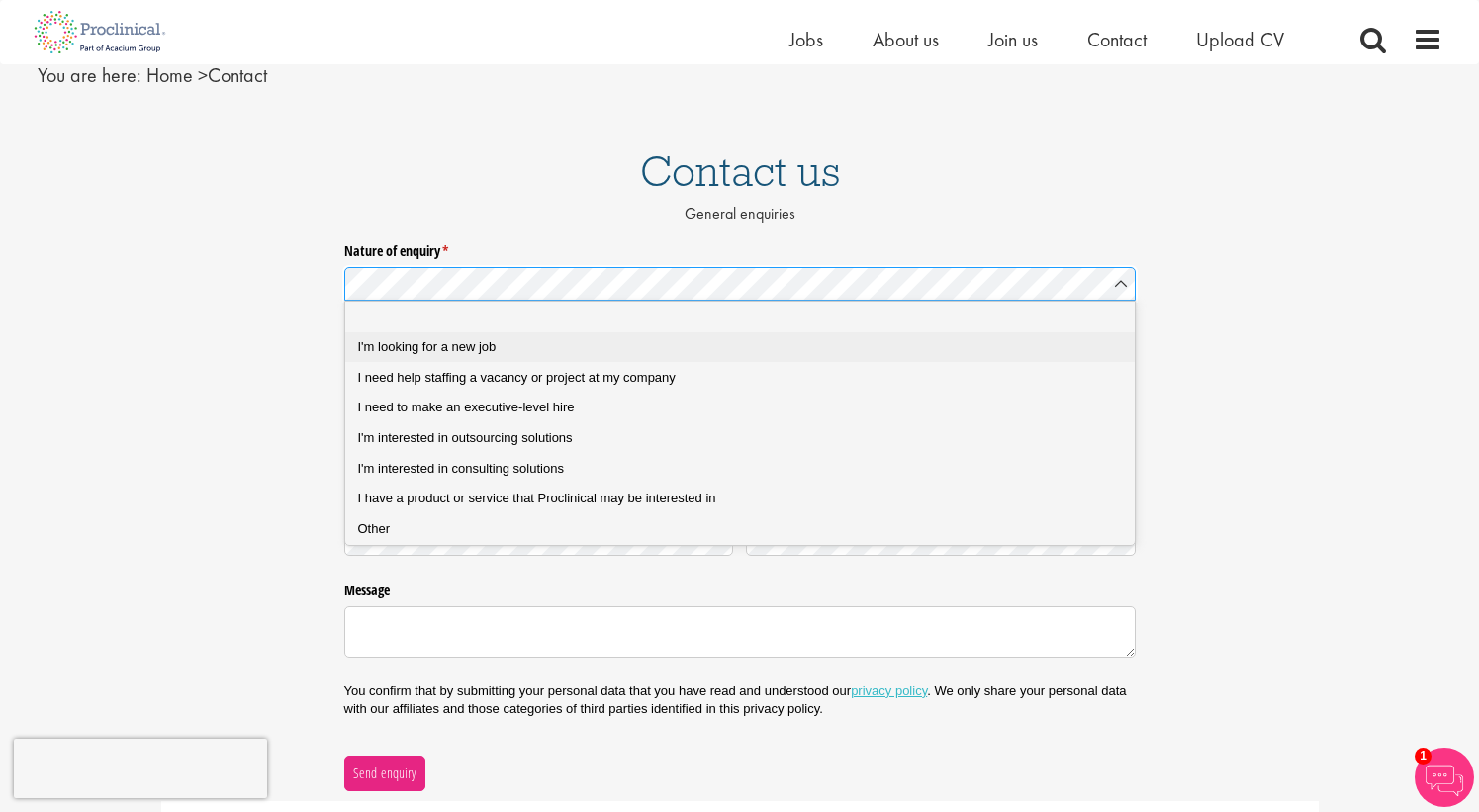 click on "I'm looking for a new job" at bounding box center (427, 346) 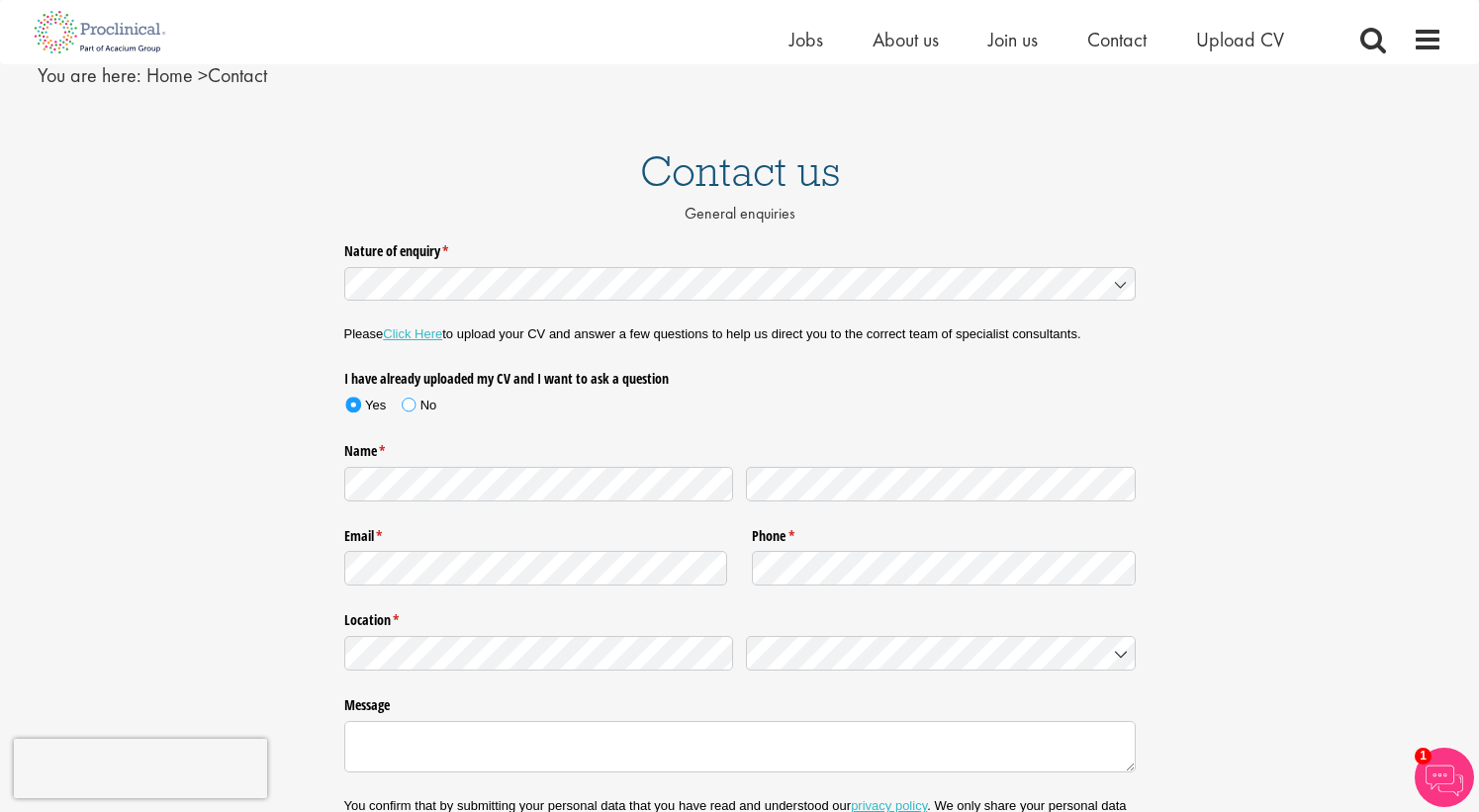click at bounding box center [409, 405] 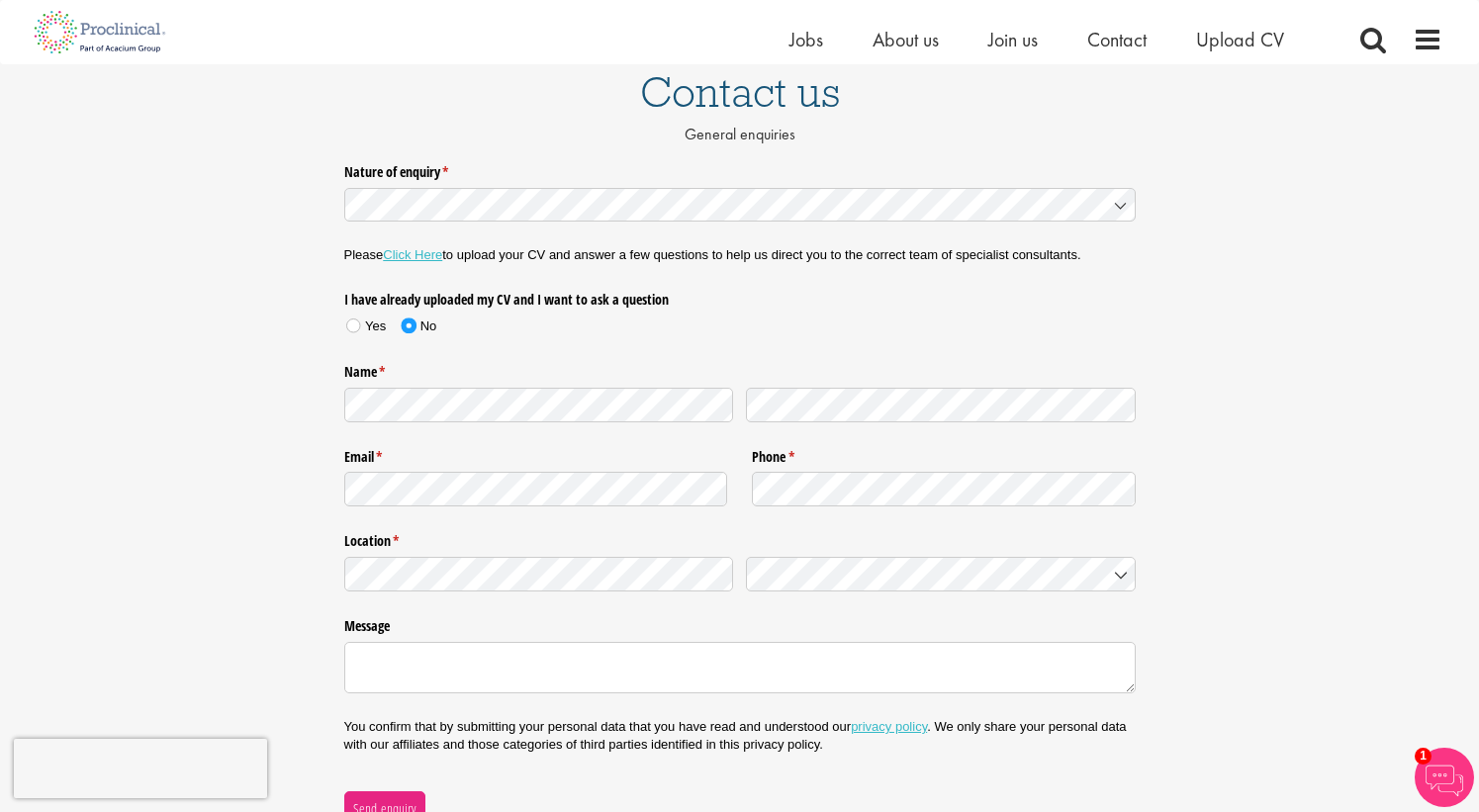 scroll, scrollTop: 175, scrollLeft: 0, axis: vertical 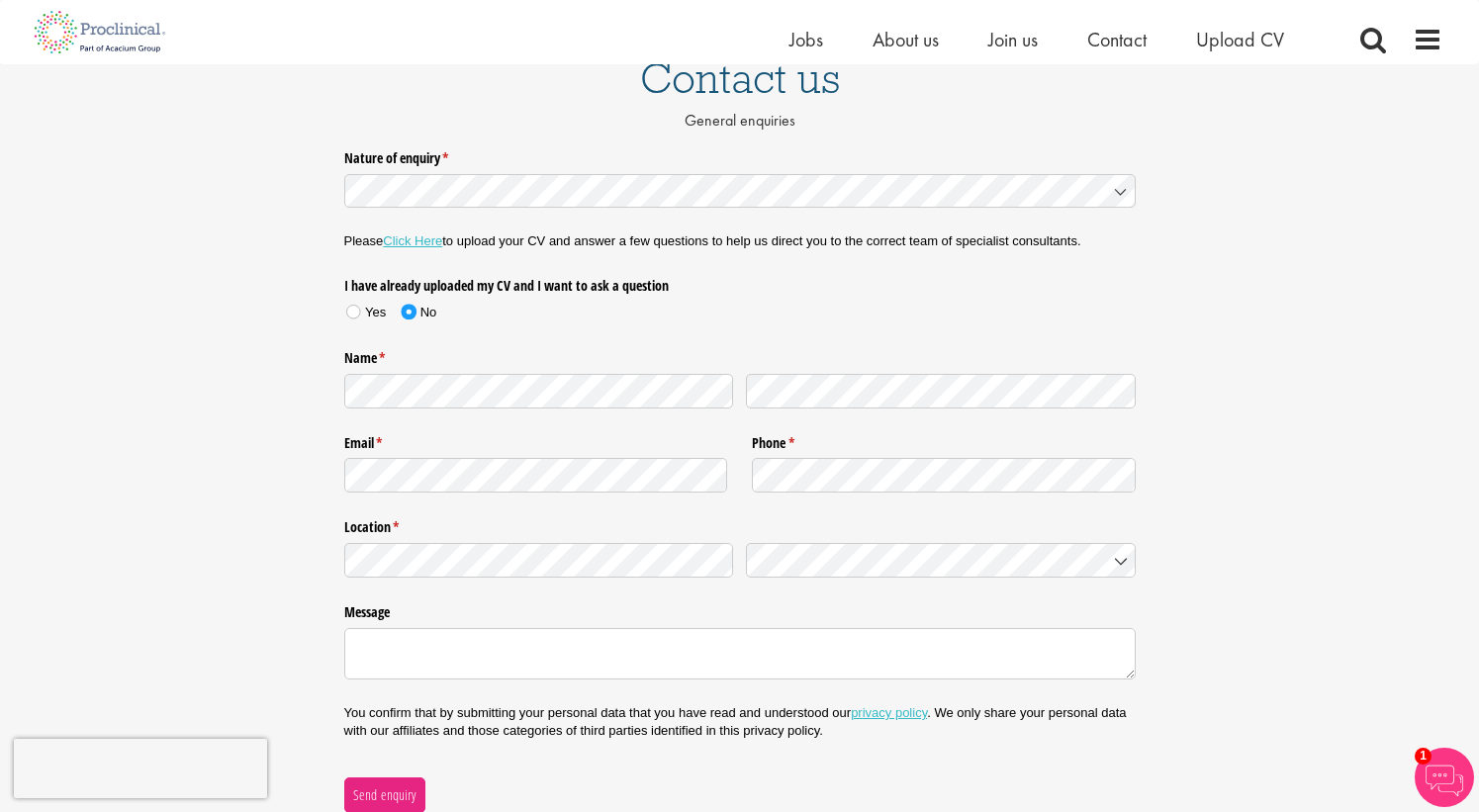 click on "Yes
No" at bounding box center (536, 316) 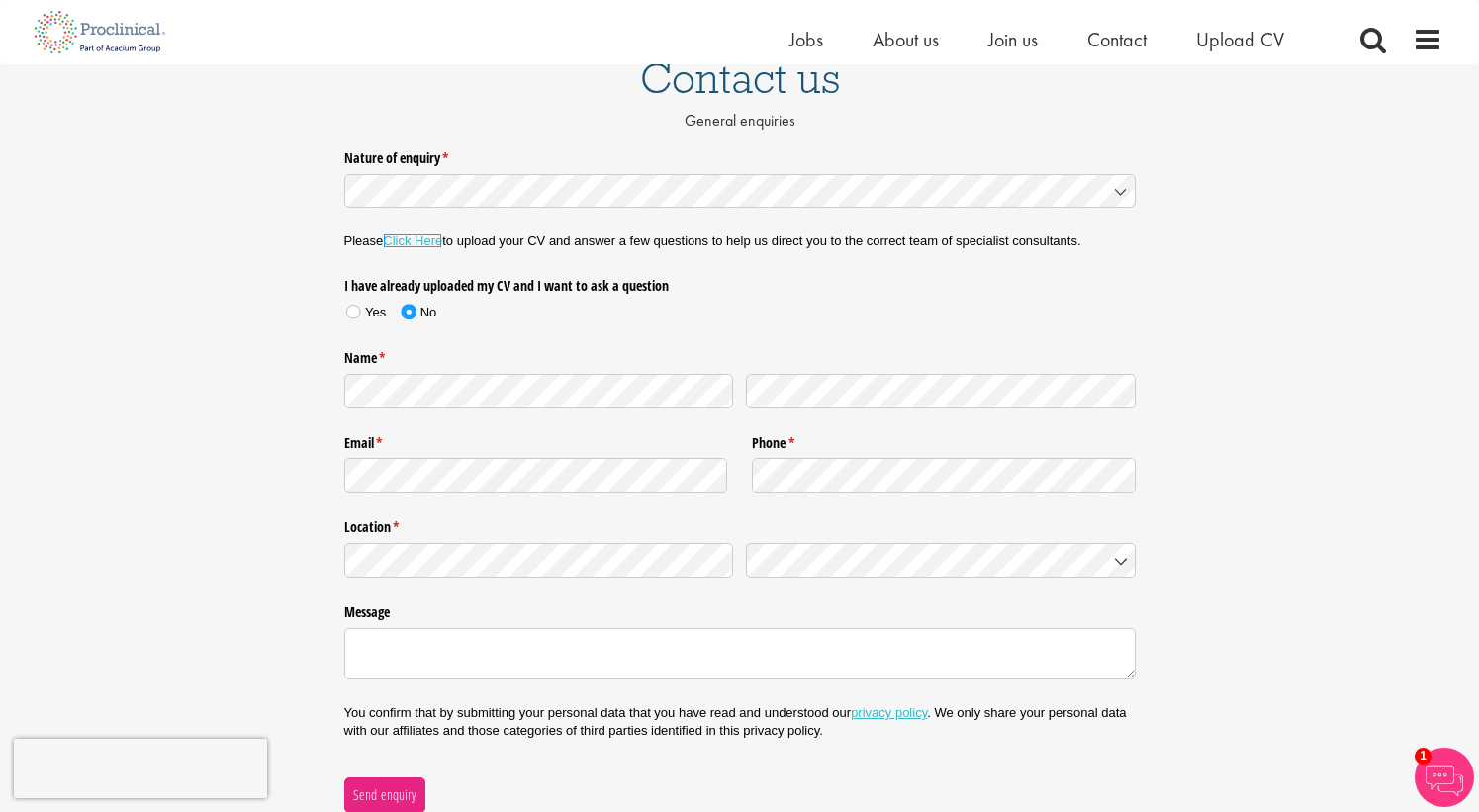 click on "Click Here" at bounding box center (413, 240) 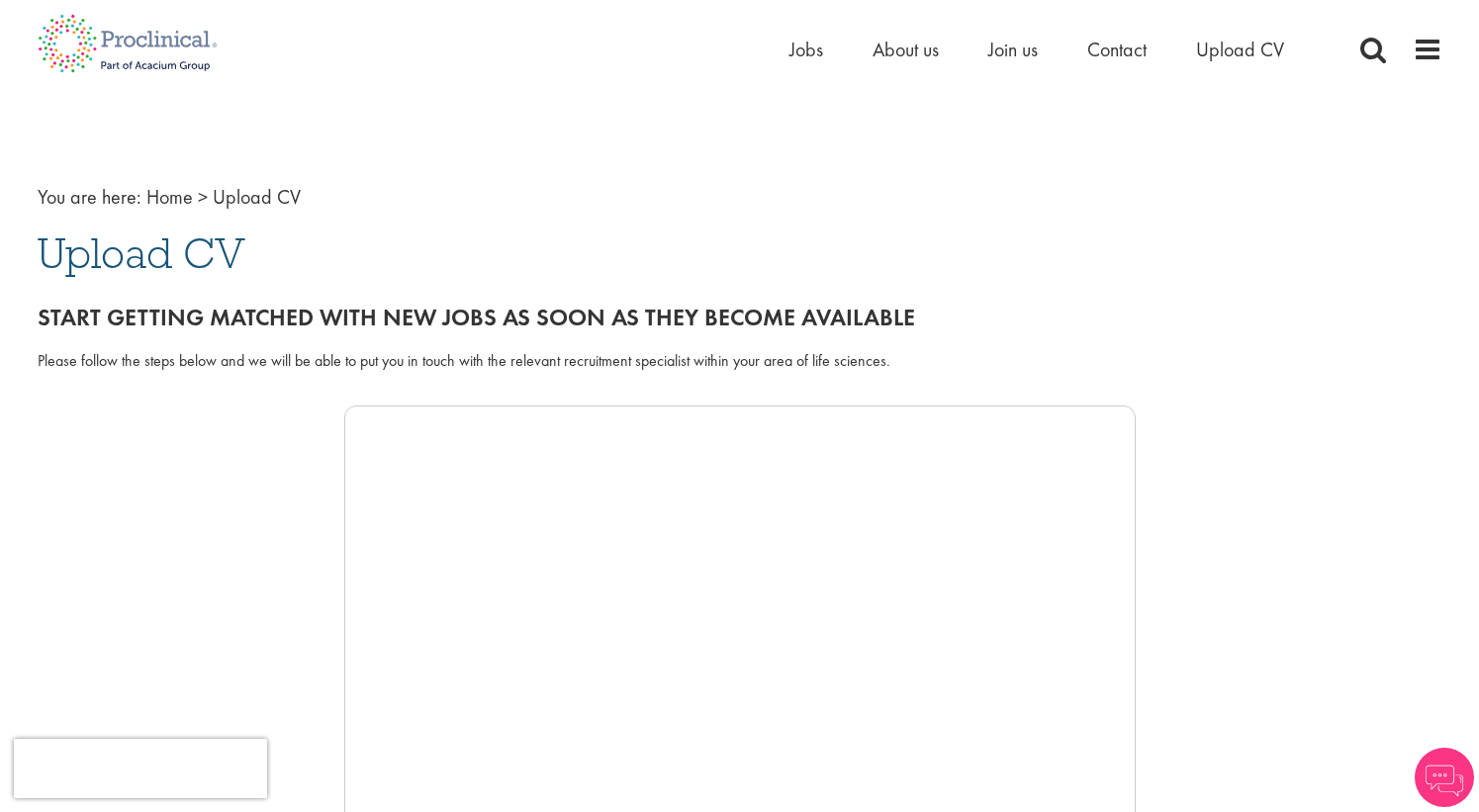 scroll, scrollTop: 0, scrollLeft: 0, axis: both 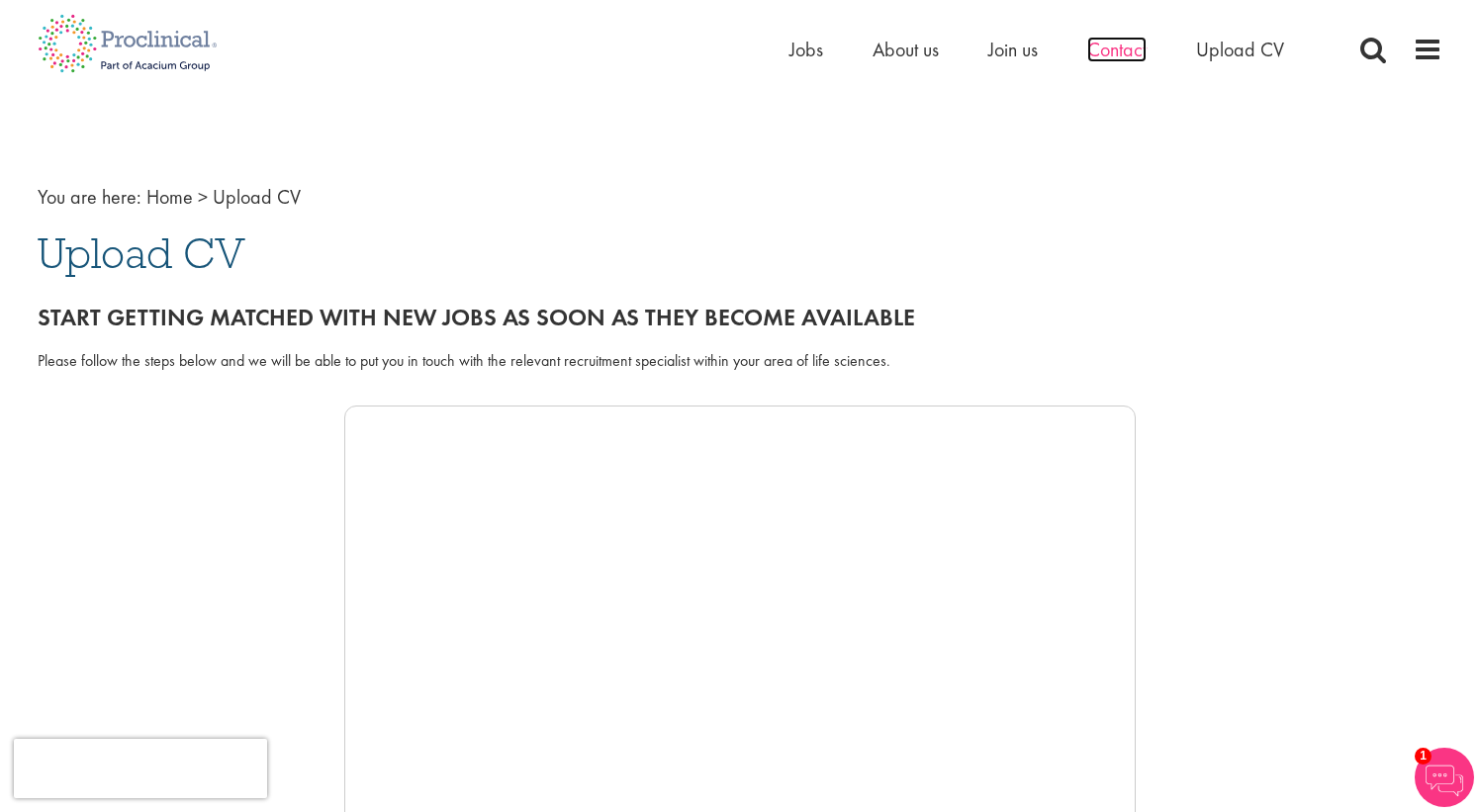 click on "Contact" at bounding box center (1117, 49) 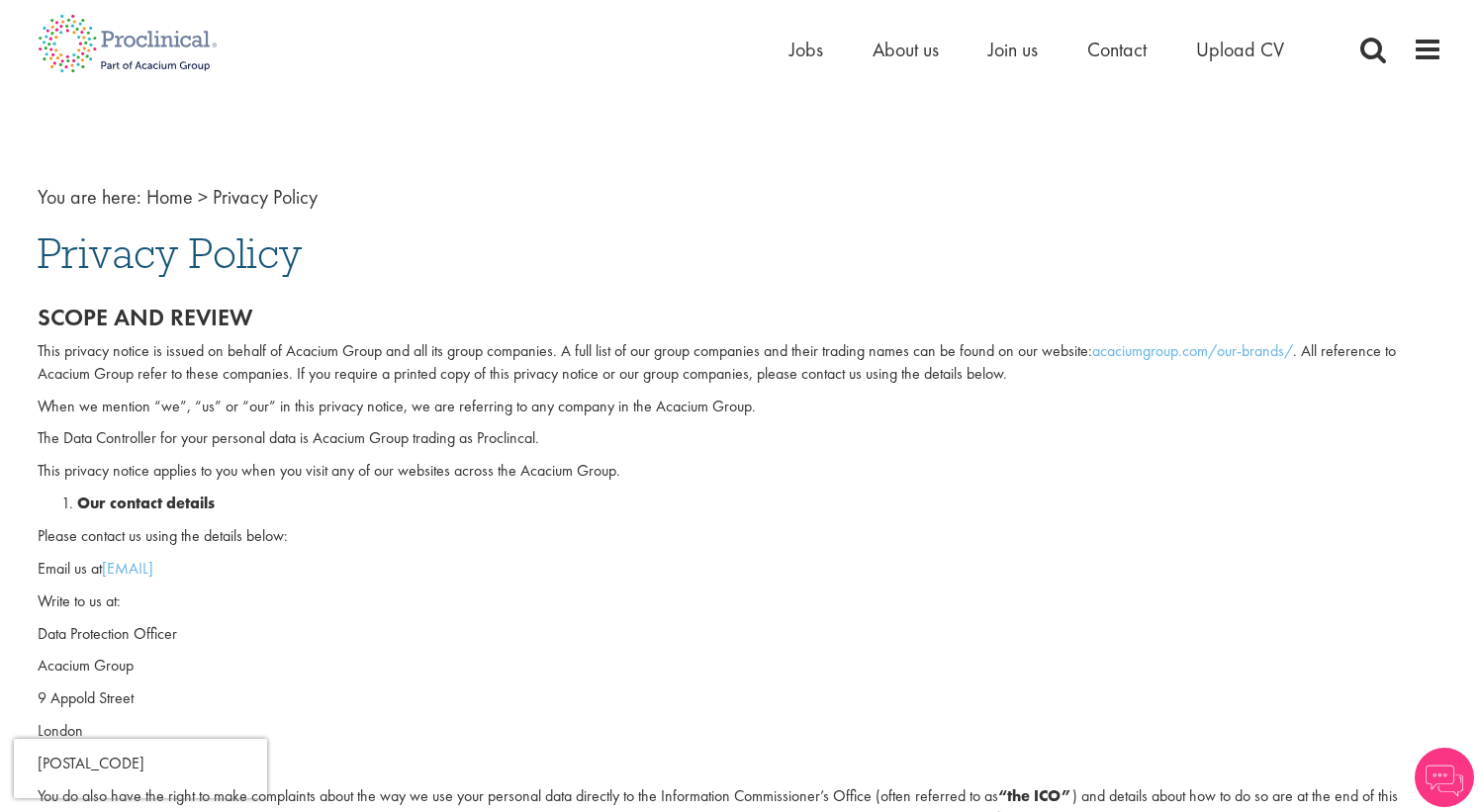 scroll, scrollTop: 0, scrollLeft: 0, axis: both 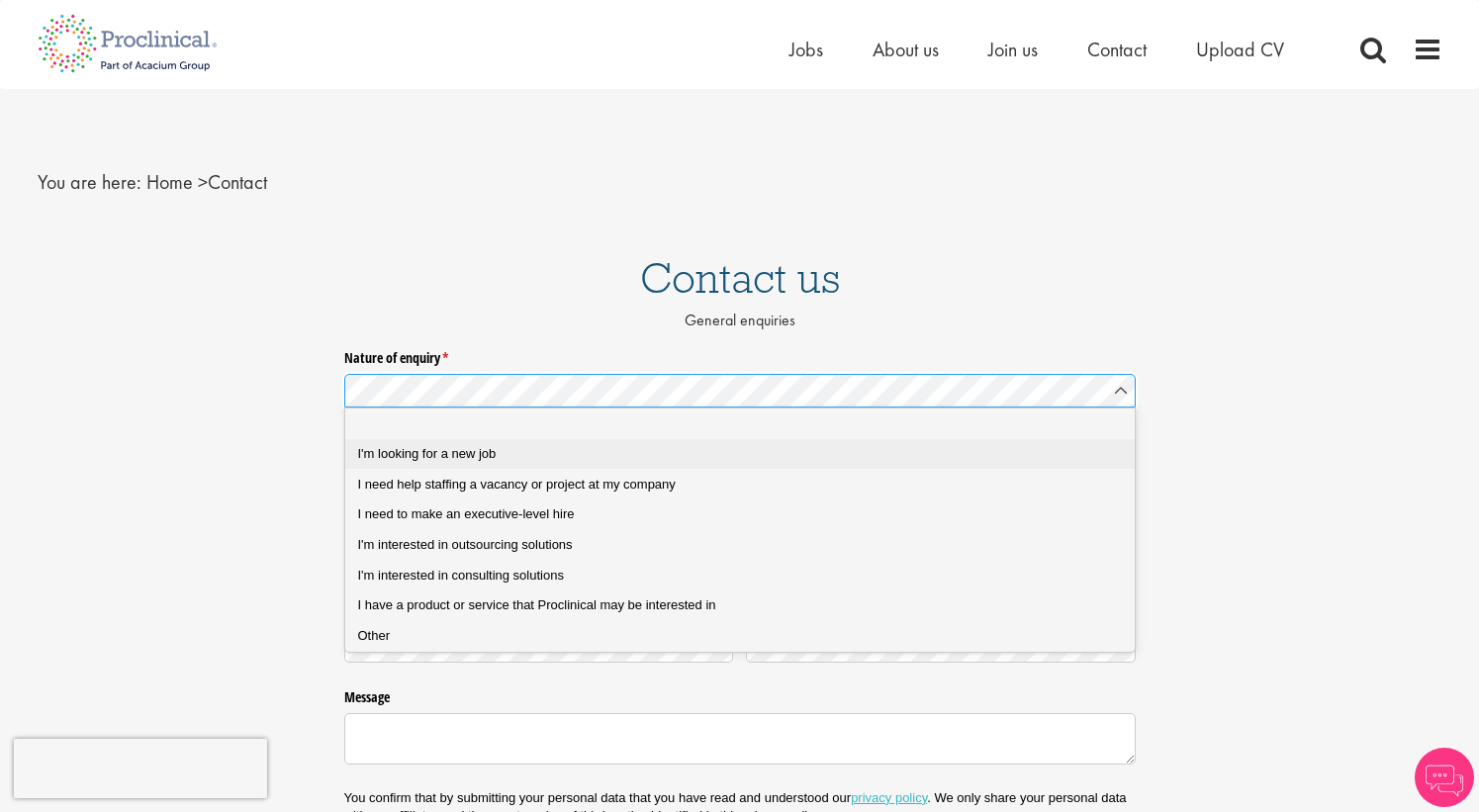 click on "I'm looking for a new job" at bounding box center [740, 454] 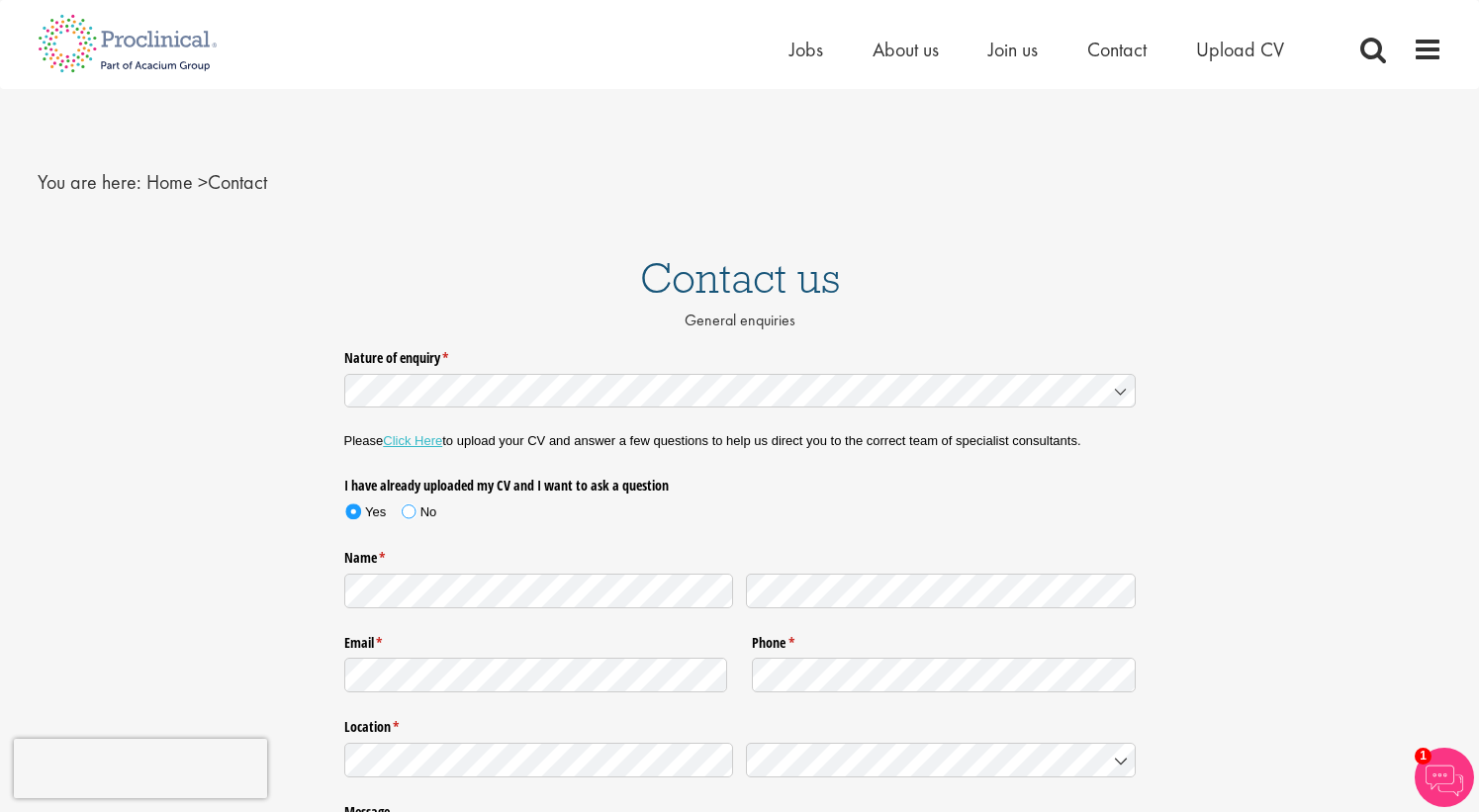 click at bounding box center [409, 511] 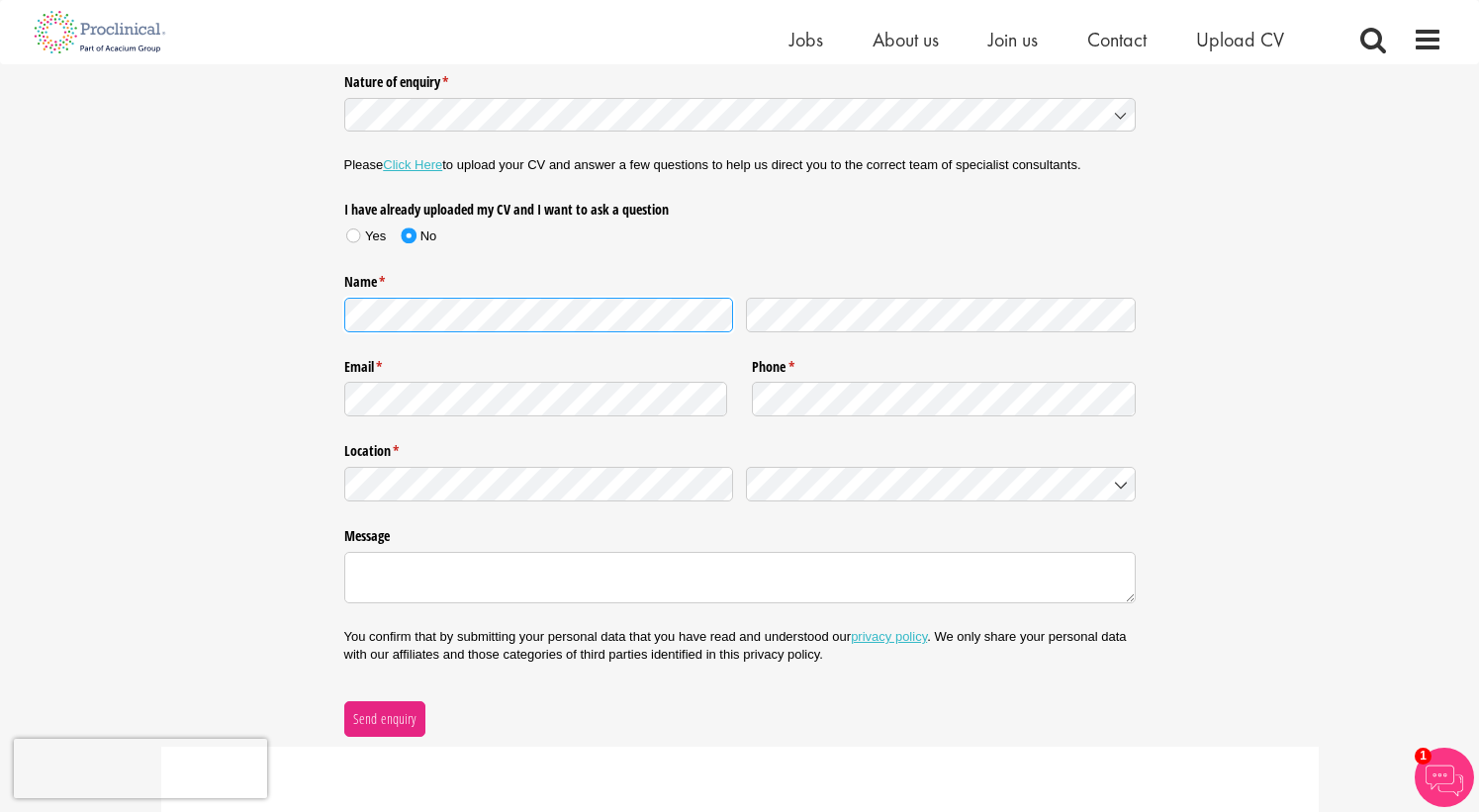 scroll, scrollTop: 253, scrollLeft: 0, axis: vertical 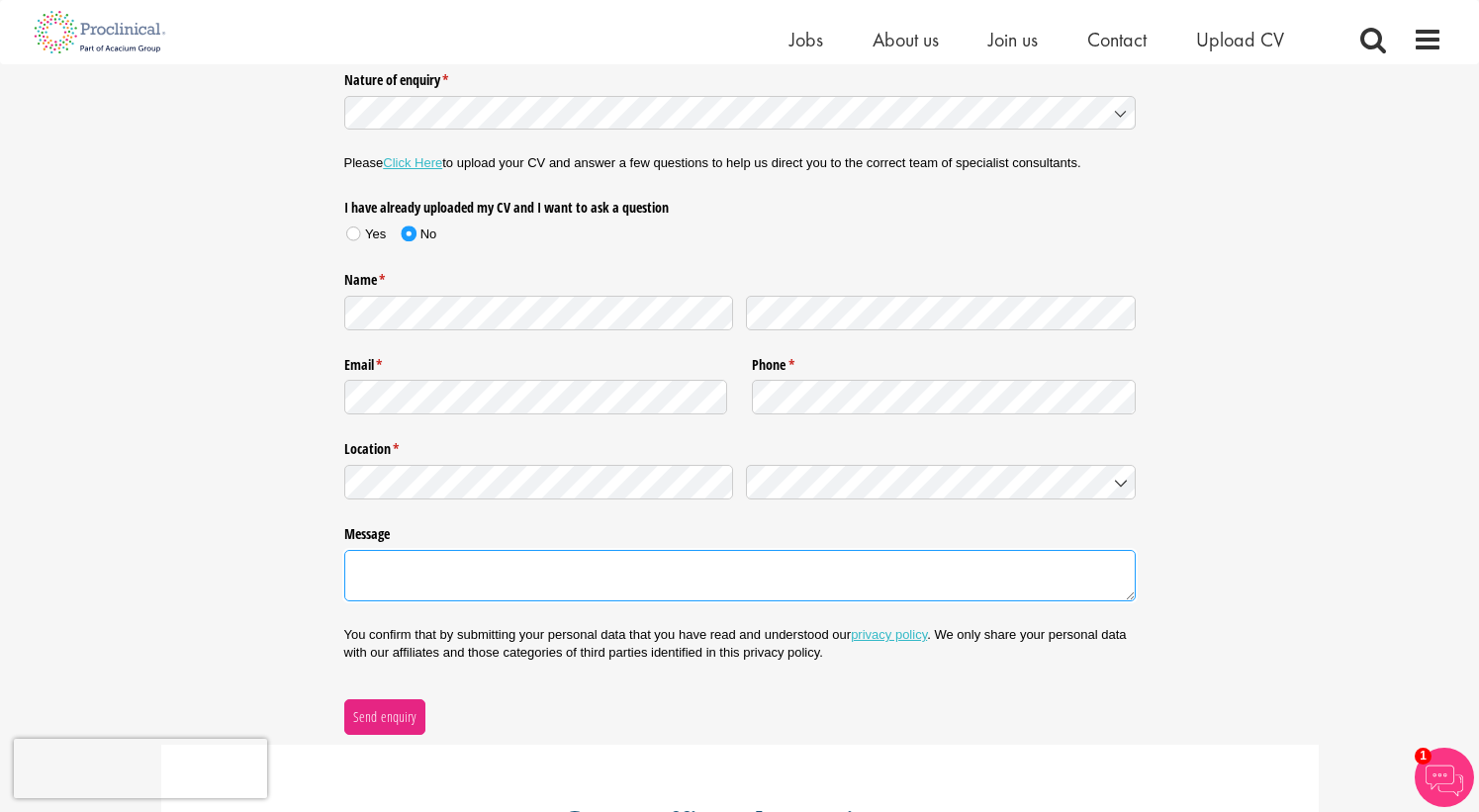 click on "Message" at bounding box center (740, 576) 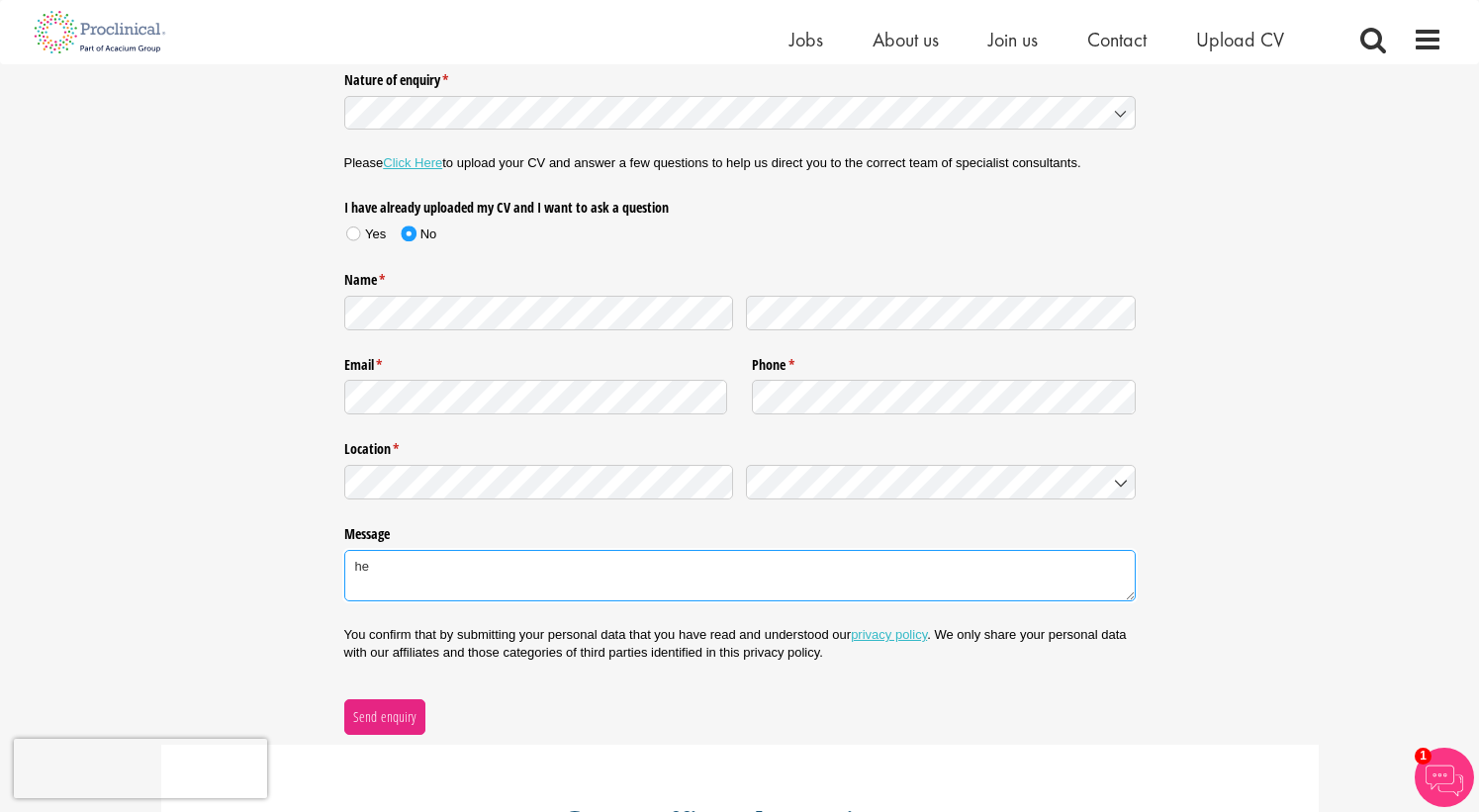 type on "h" 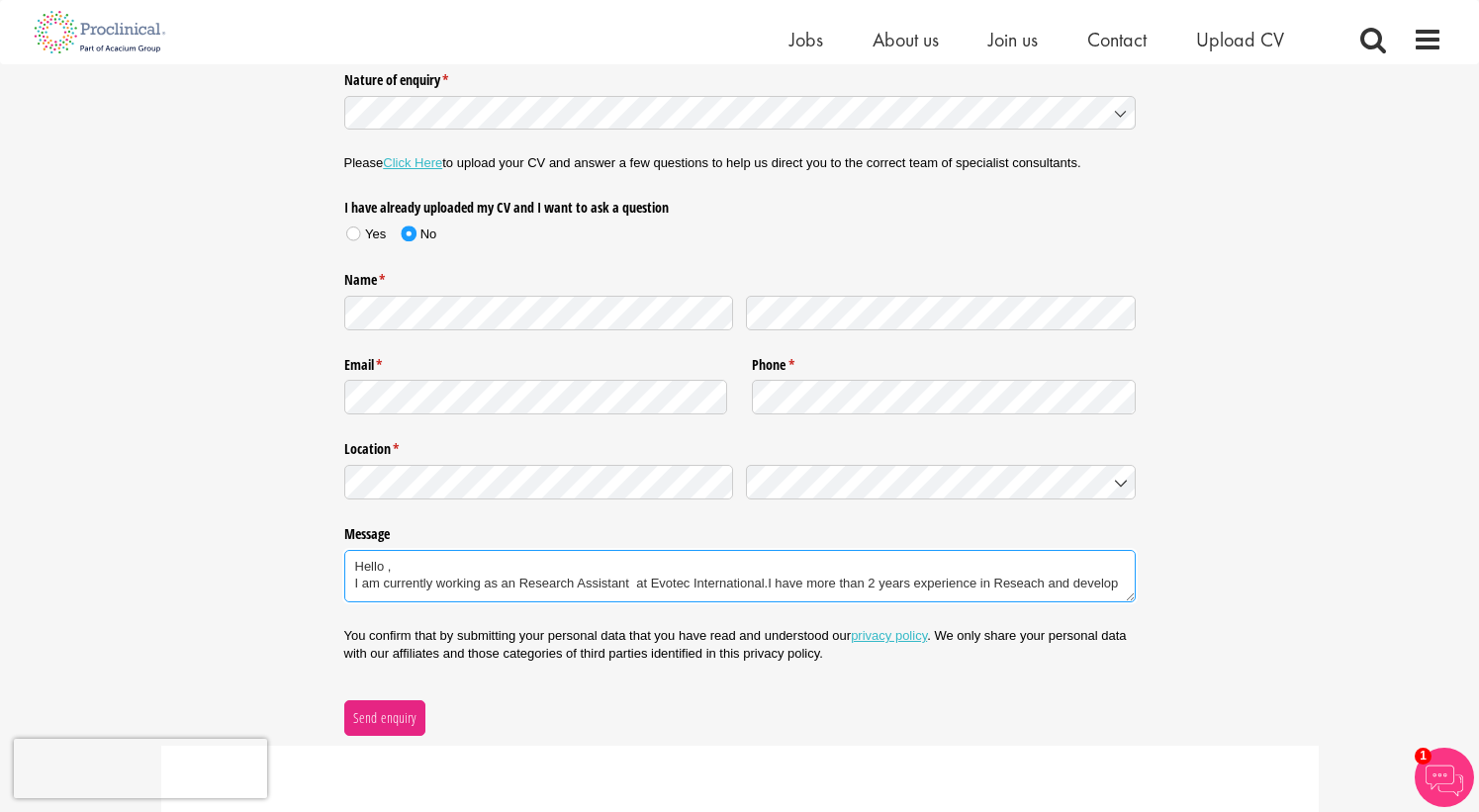 scroll, scrollTop: 0, scrollLeft: 0, axis: both 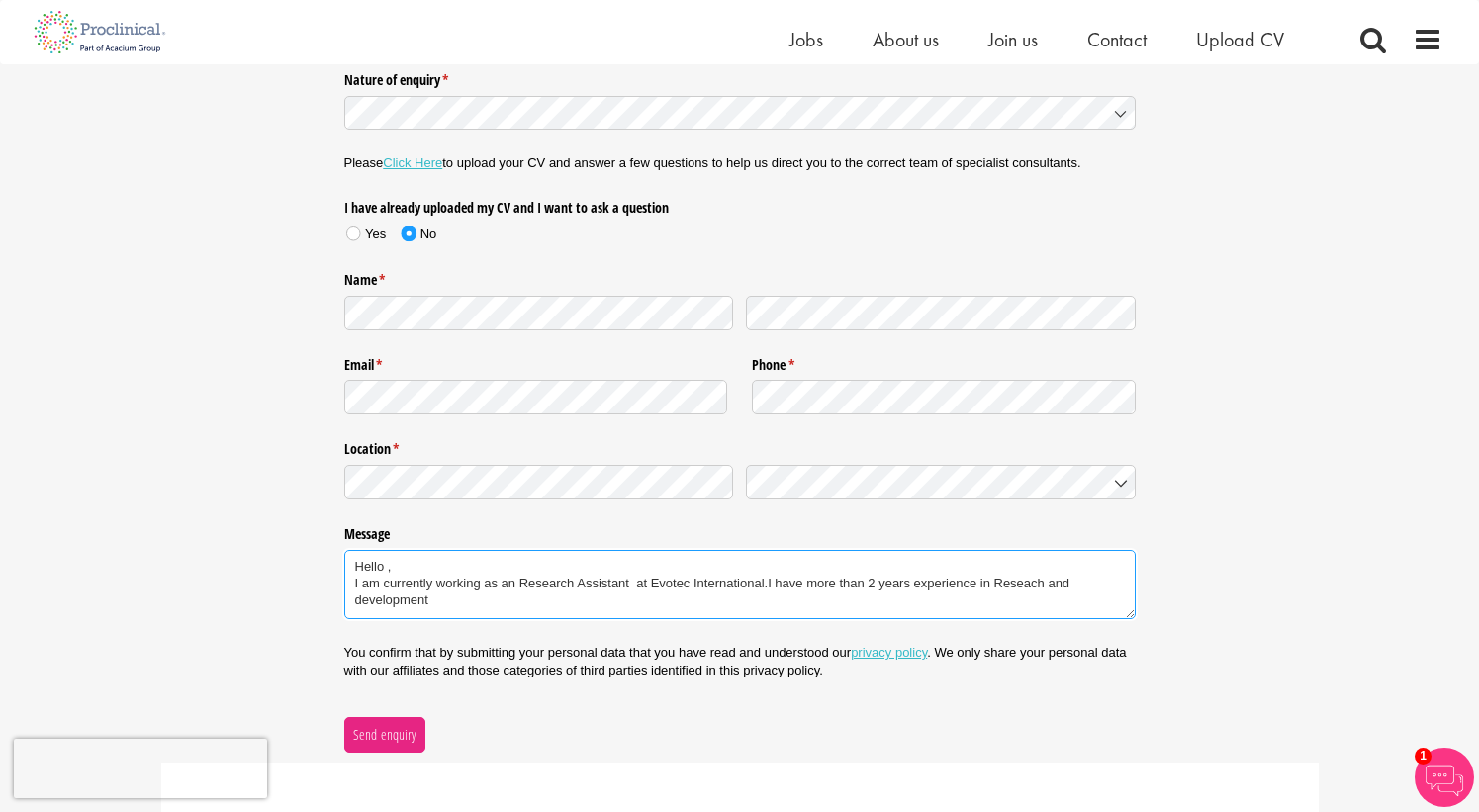 click on "Hello ,
I am currently working as an Research Assistant  at Evotec International.I have more than 2 years experience in Reseach and development" at bounding box center (740, 585) 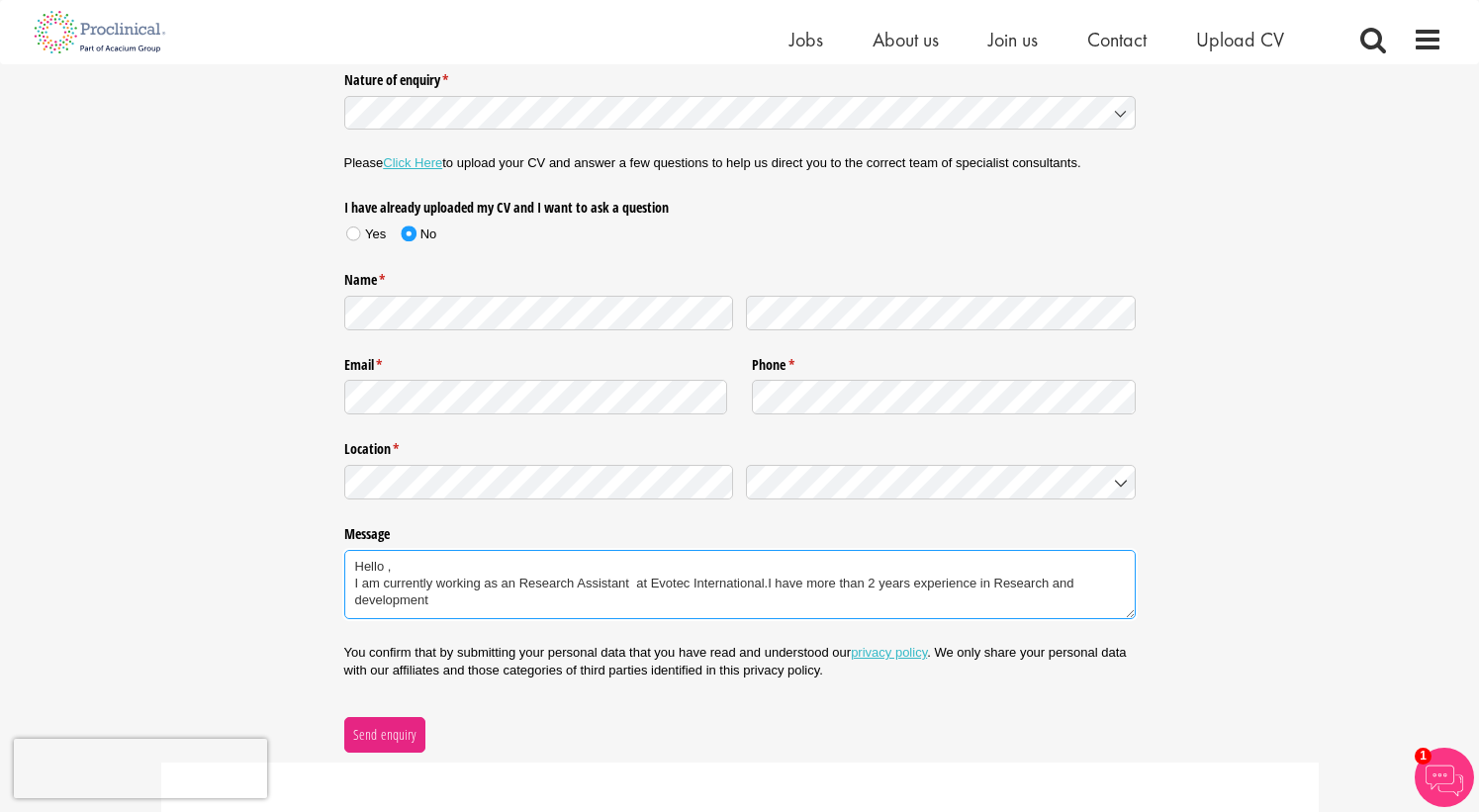 click on "Hello ,
I am currently working as an Research Assistant  at Evotec International.I have more than 2 years experience in Research and development" at bounding box center [740, 585] 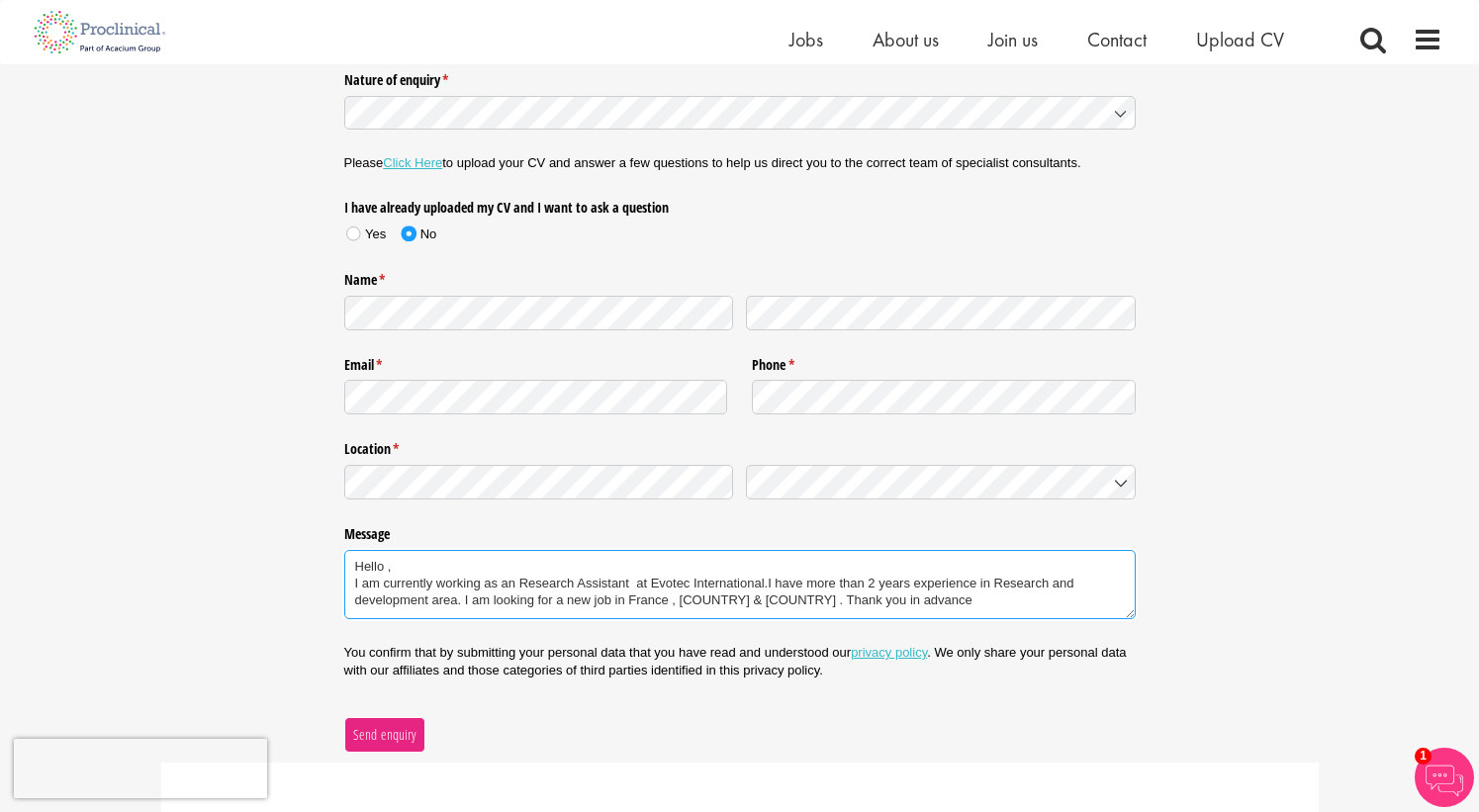 type on "Hello ,
I am currently working as an Research Assistant  at Evotec International.I have more than 2 years experience in Research and development area. I am looking for a new job in France , [COUNTRY] & [COUNTRY] . Thank you in advance" 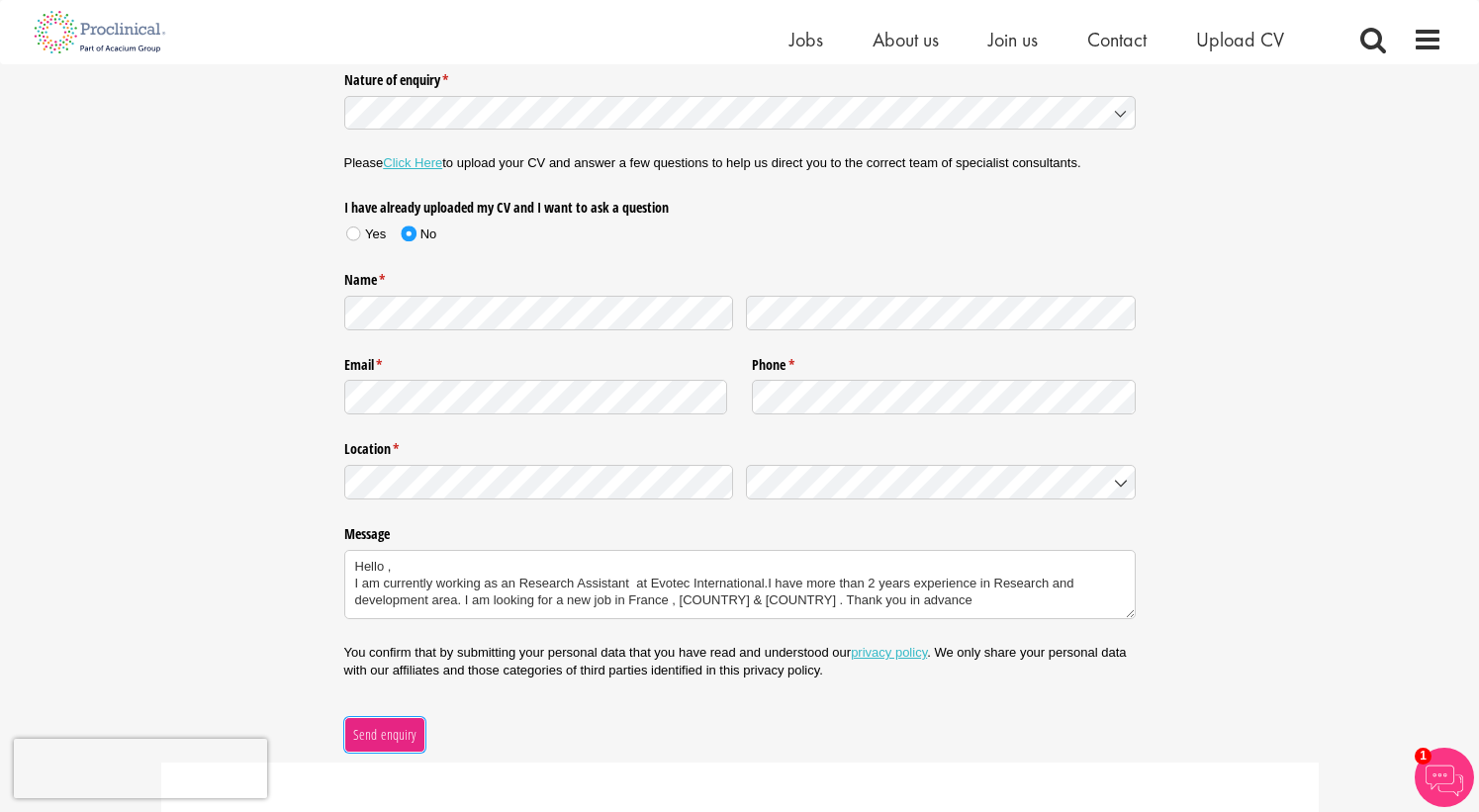 click on "Send enquiry" at bounding box center [384, 735] 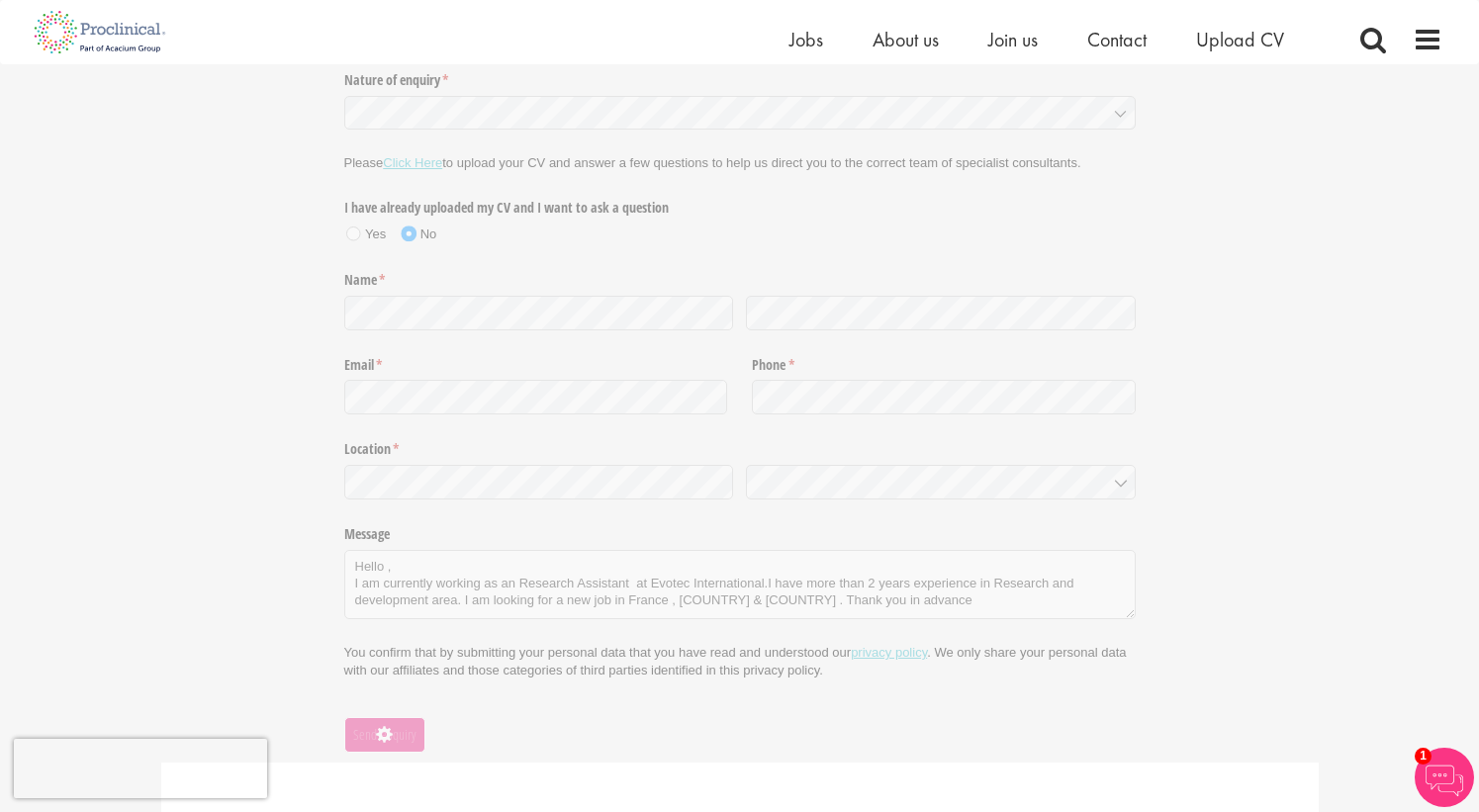 scroll, scrollTop: 206, scrollLeft: 0, axis: vertical 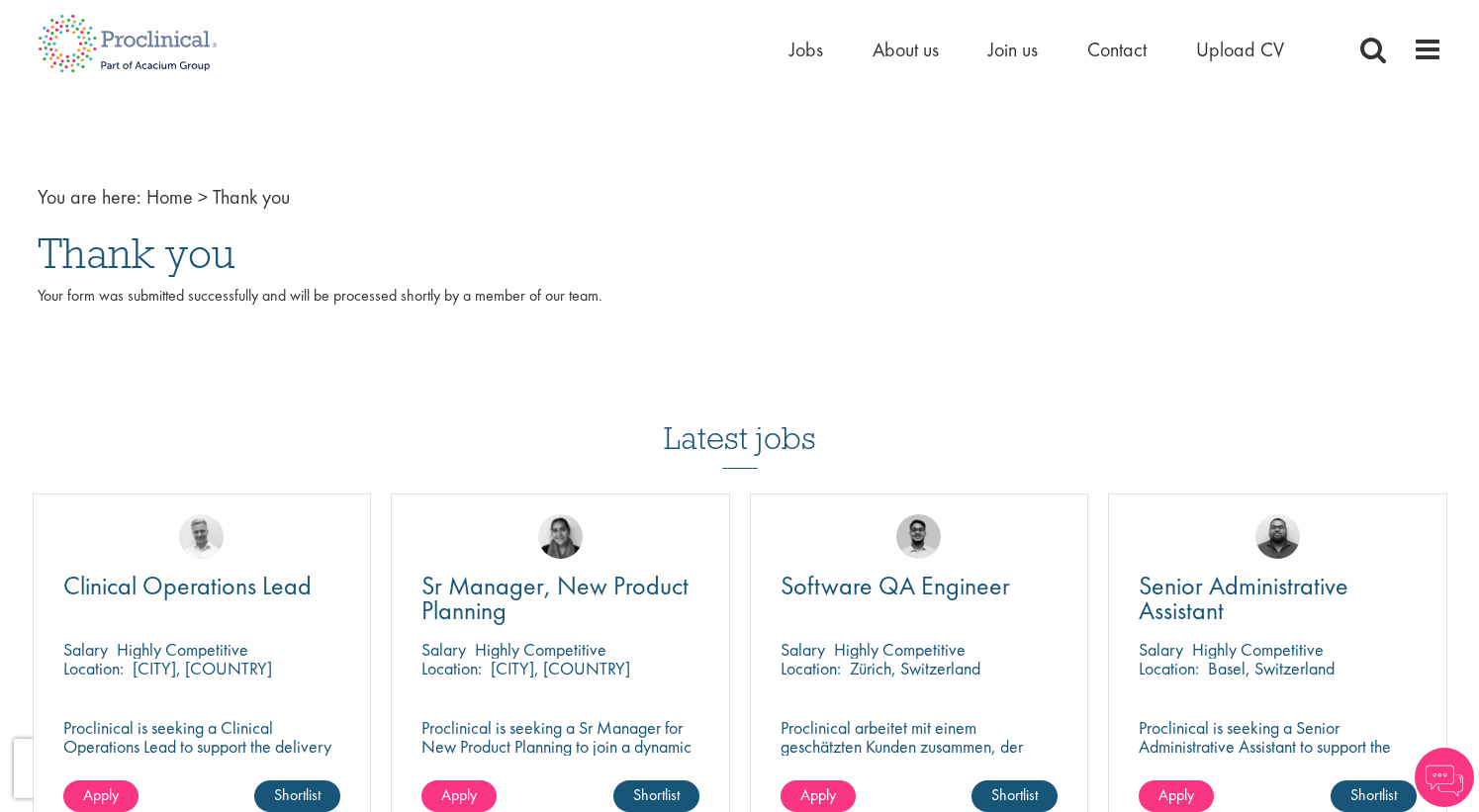 click on "Home
Jobs
About us
Join us
Contact
Upload CV" at bounding box center [1062, 54] 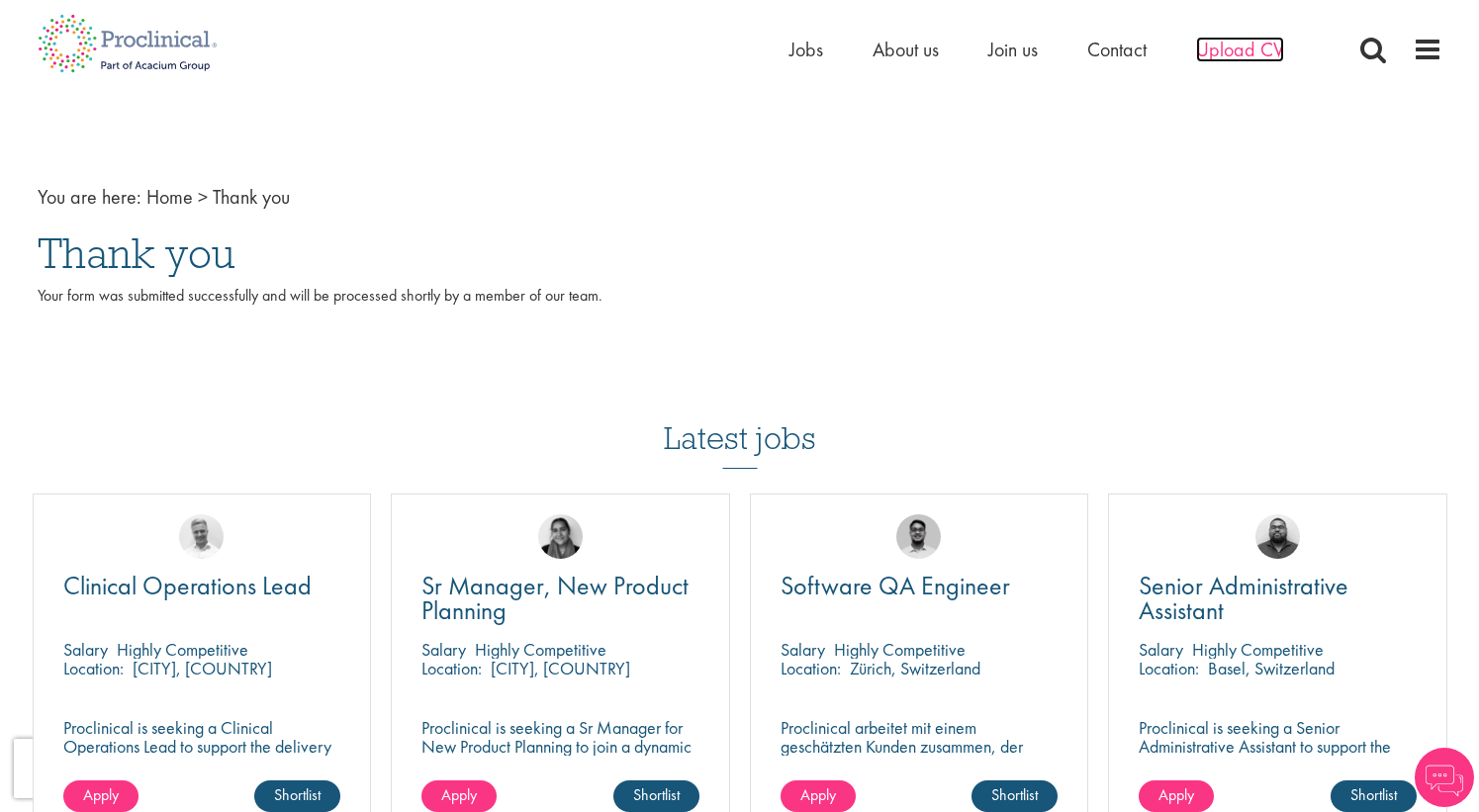 click on "Upload CV" at bounding box center (1240, 49) 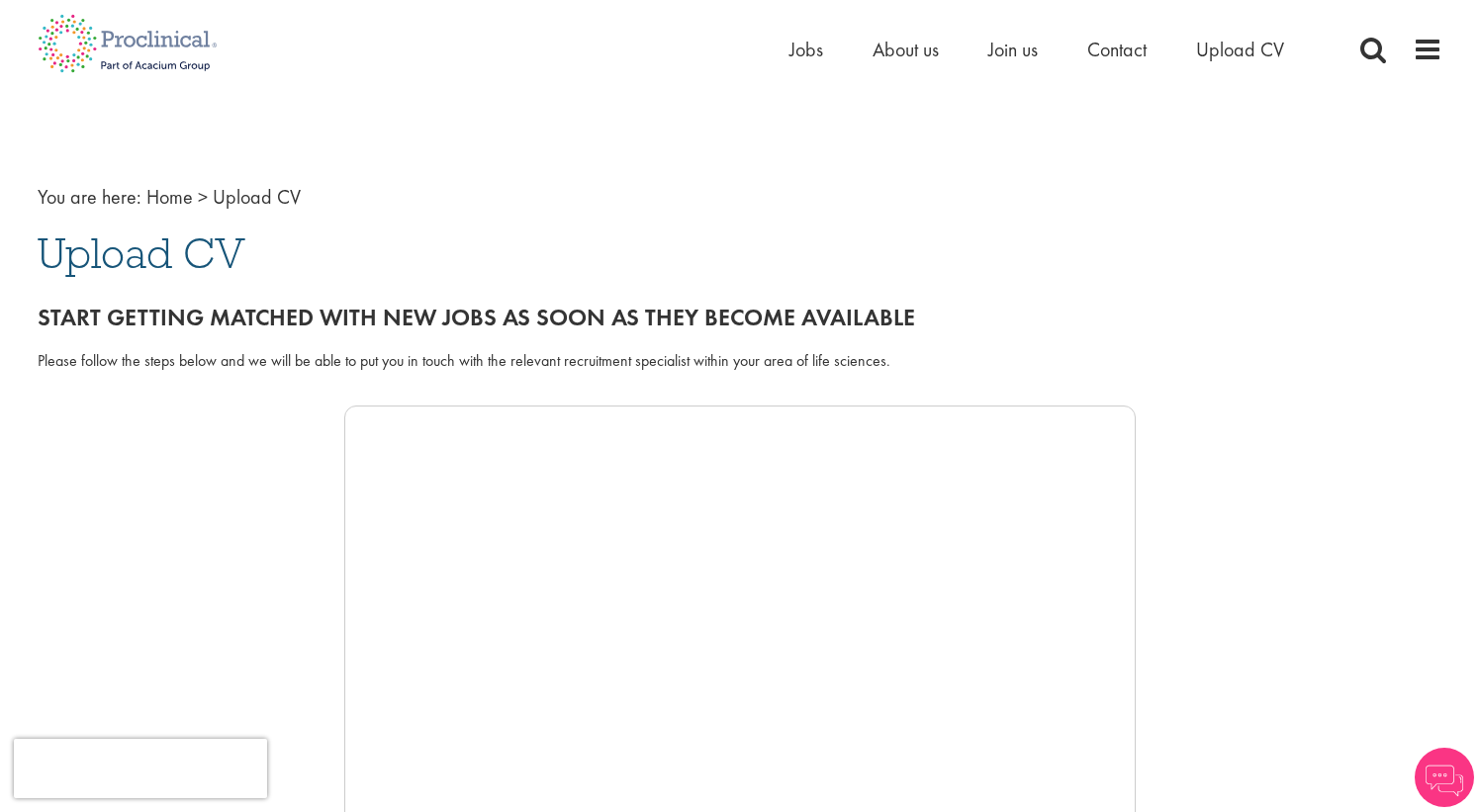 scroll, scrollTop: 0, scrollLeft: 0, axis: both 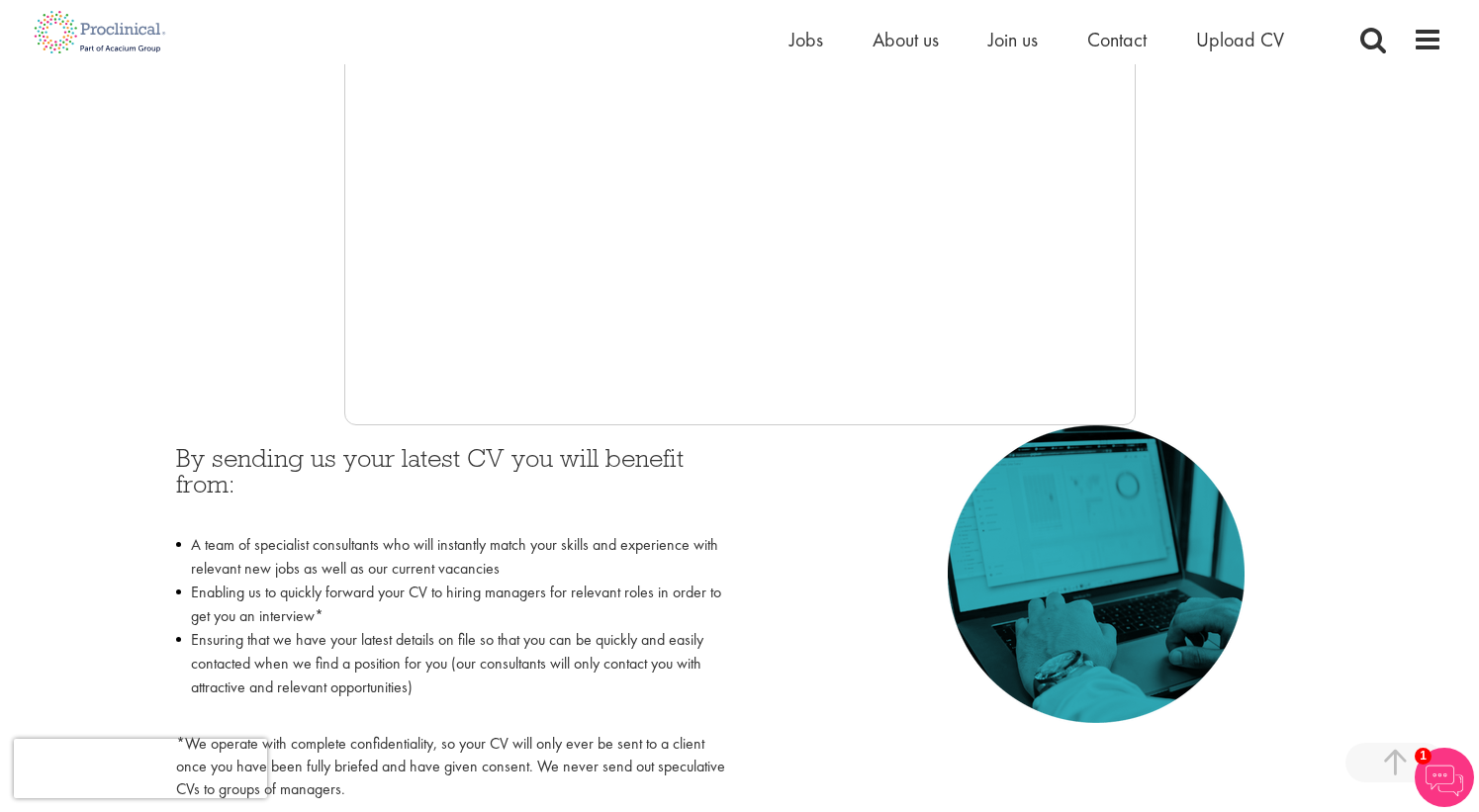 click on "By sending us your latest CV you will benefit from: A team of specialist consultants who will instantly match your skills and experience with relevant new jobs as well as our current vacancies Enabling us to quickly forward your CV to hiring managers for relevant roles in order to get you an interview* Ensuring that we have your latest details on file so that you can be quickly and easily contacted when we find a position for you (our consultants will only contact you with attractive and relevant opportunities) *We operate with complete confidentiality, so your CV will only ever be sent to a client once you have been fully briefed and have given consent. We never send out speculative CVs to groups of managers." at bounding box center [450, 618] 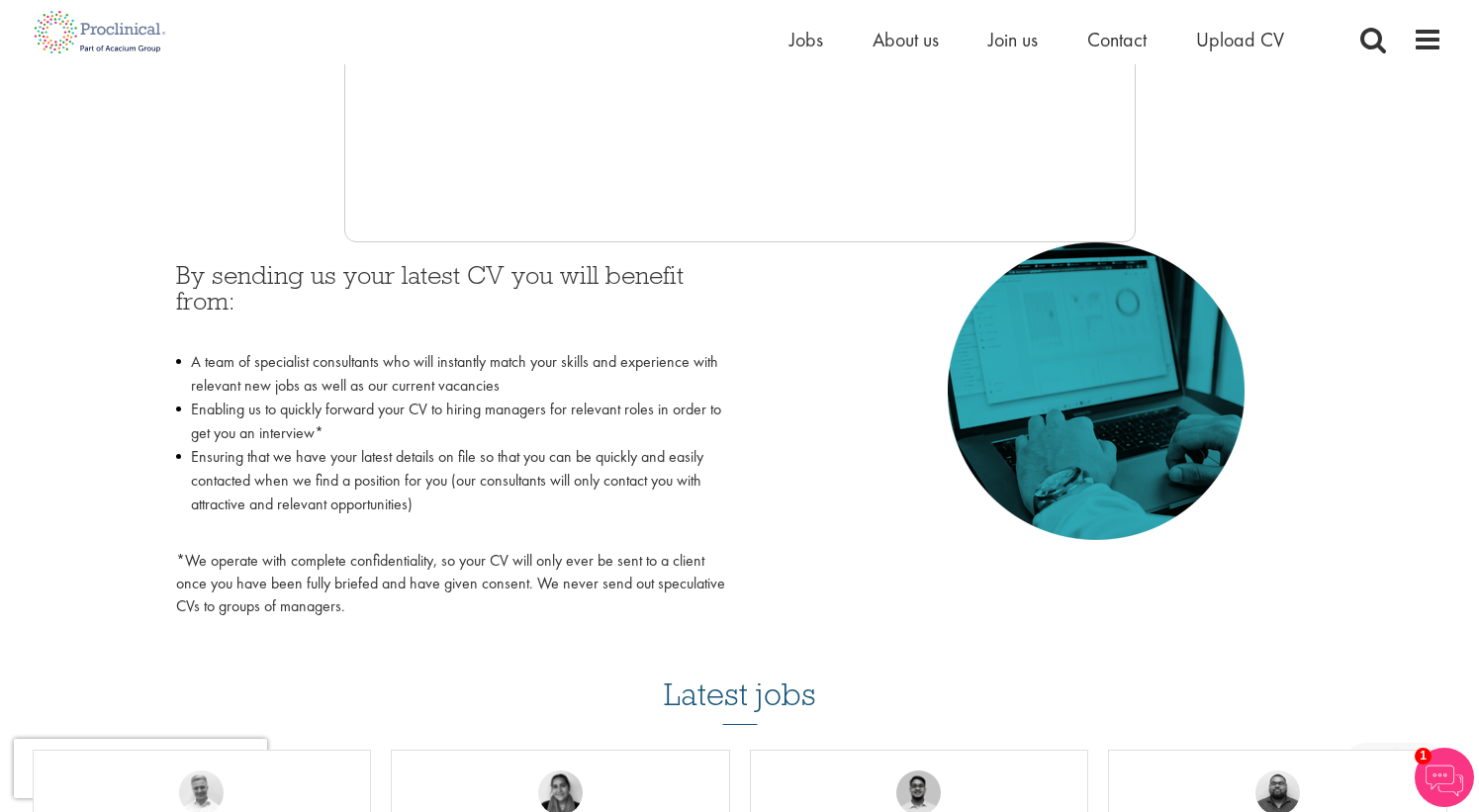 scroll, scrollTop: 758, scrollLeft: 0, axis: vertical 